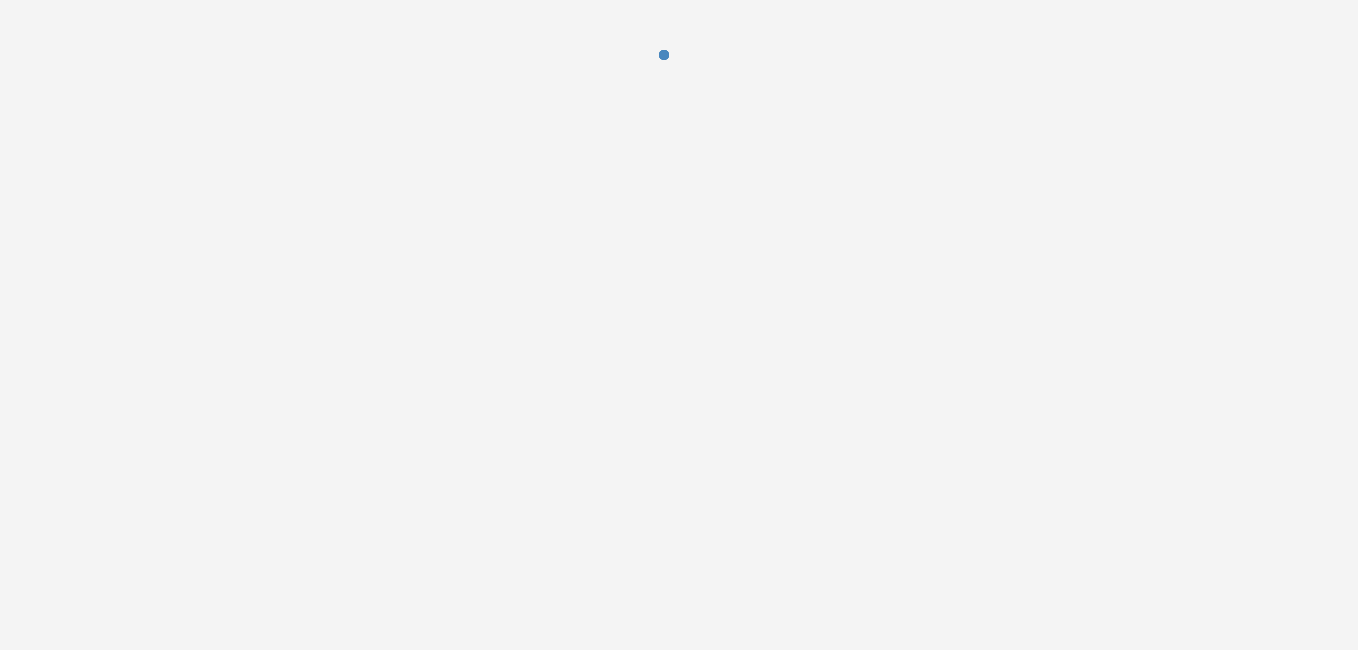 scroll, scrollTop: 0, scrollLeft: 0, axis: both 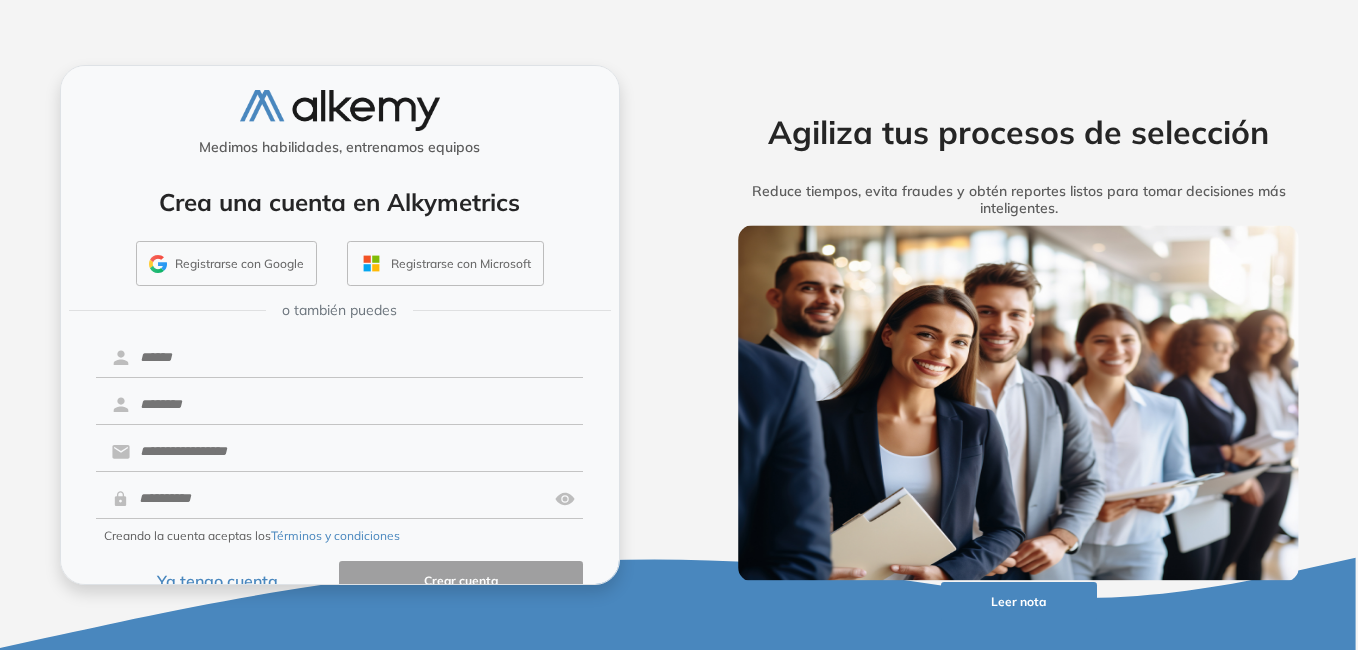 click on "Ya tengo cuenta" at bounding box center [218, 580] 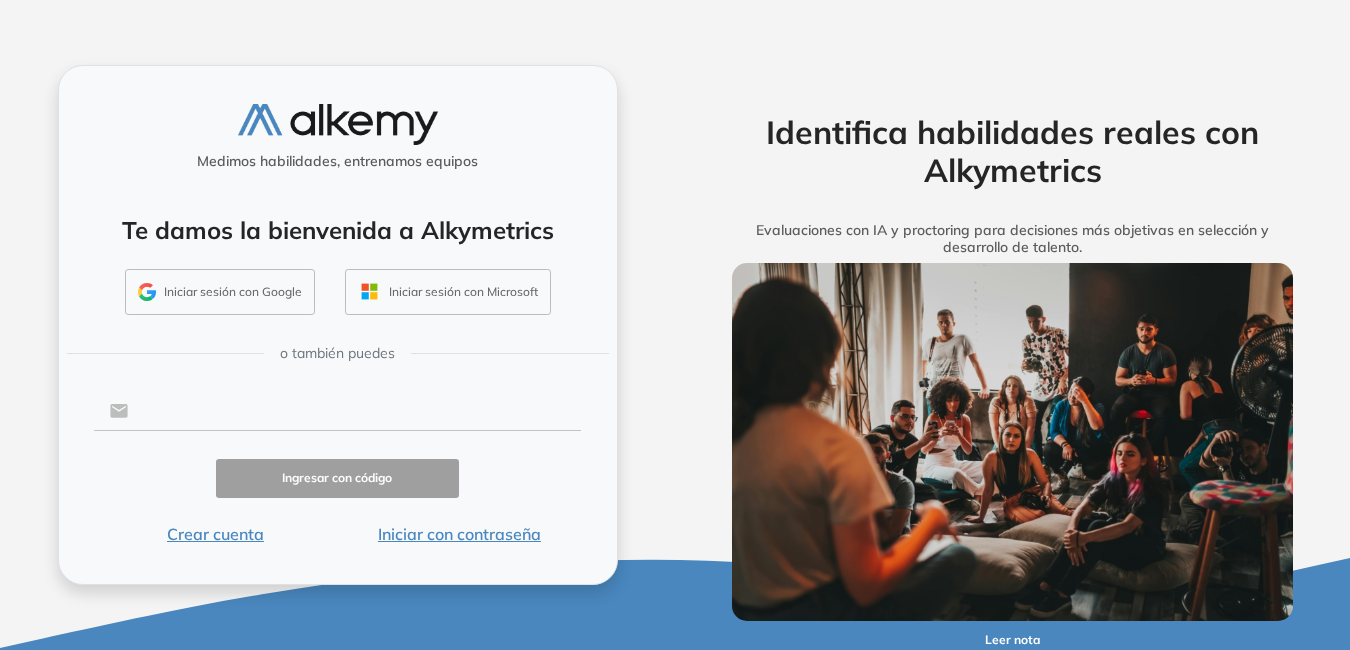 click at bounding box center (354, 411) 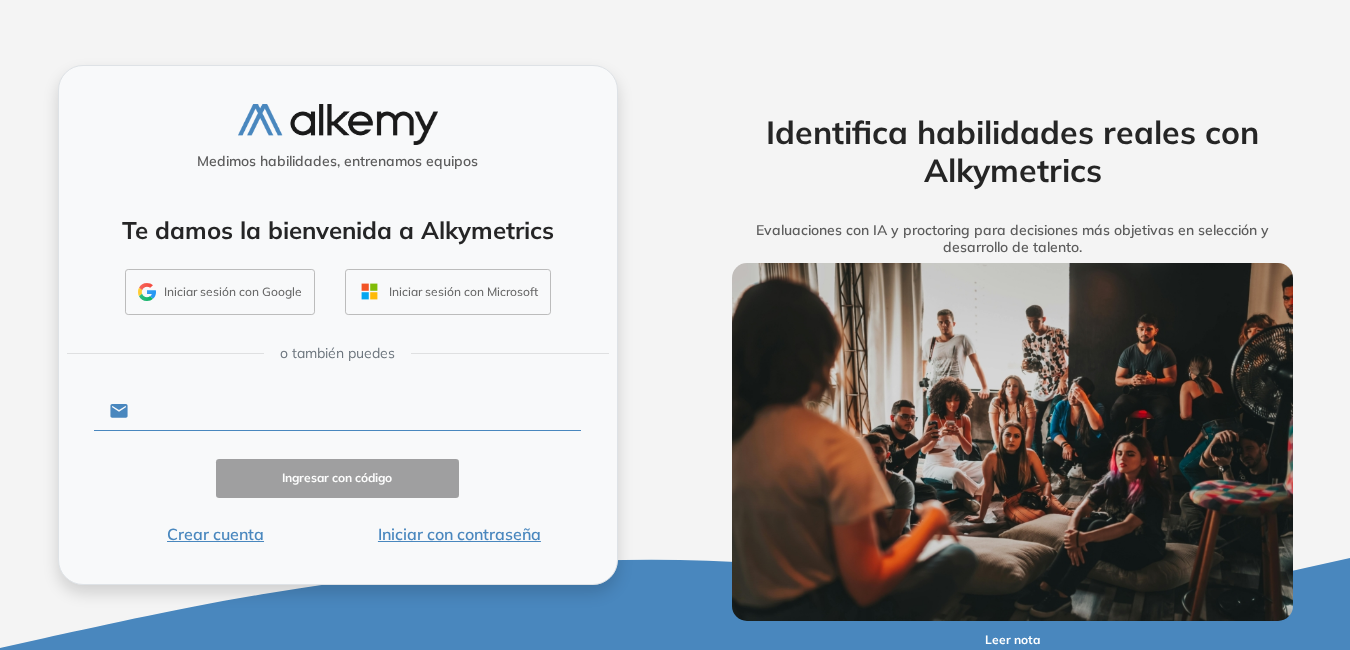 type on "**********" 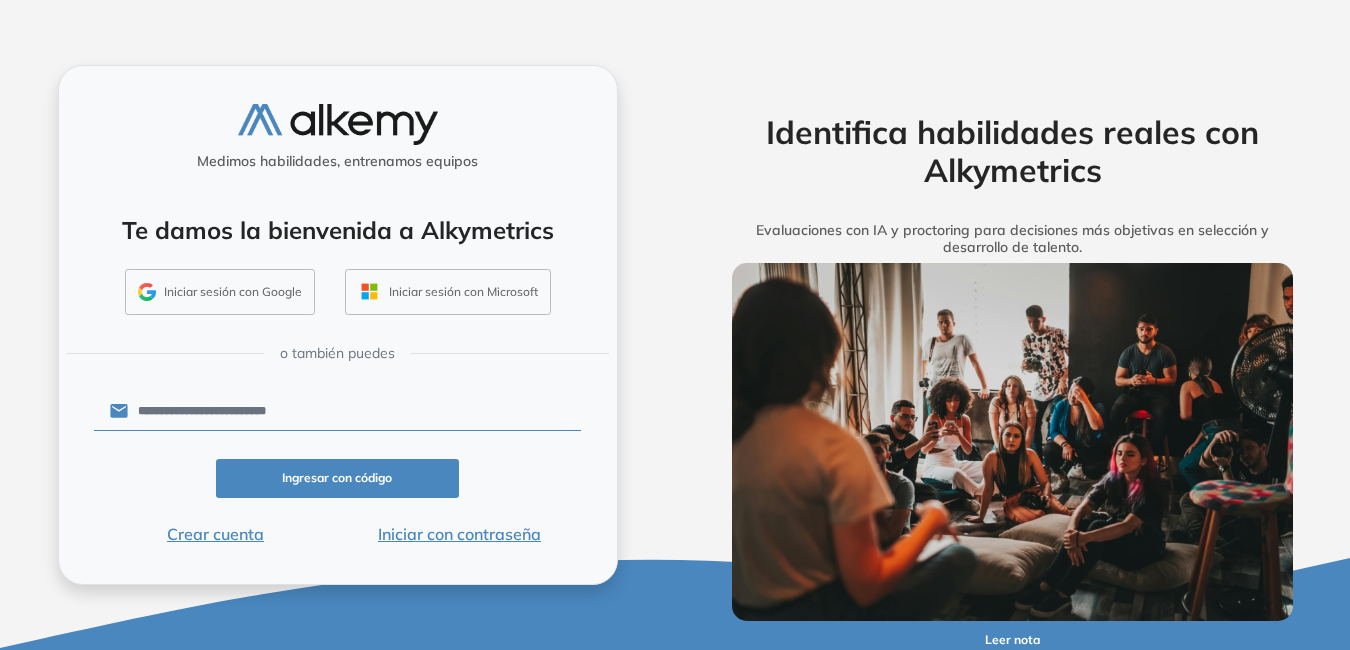 click on "Iniciar con contraseña" at bounding box center [459, 534] 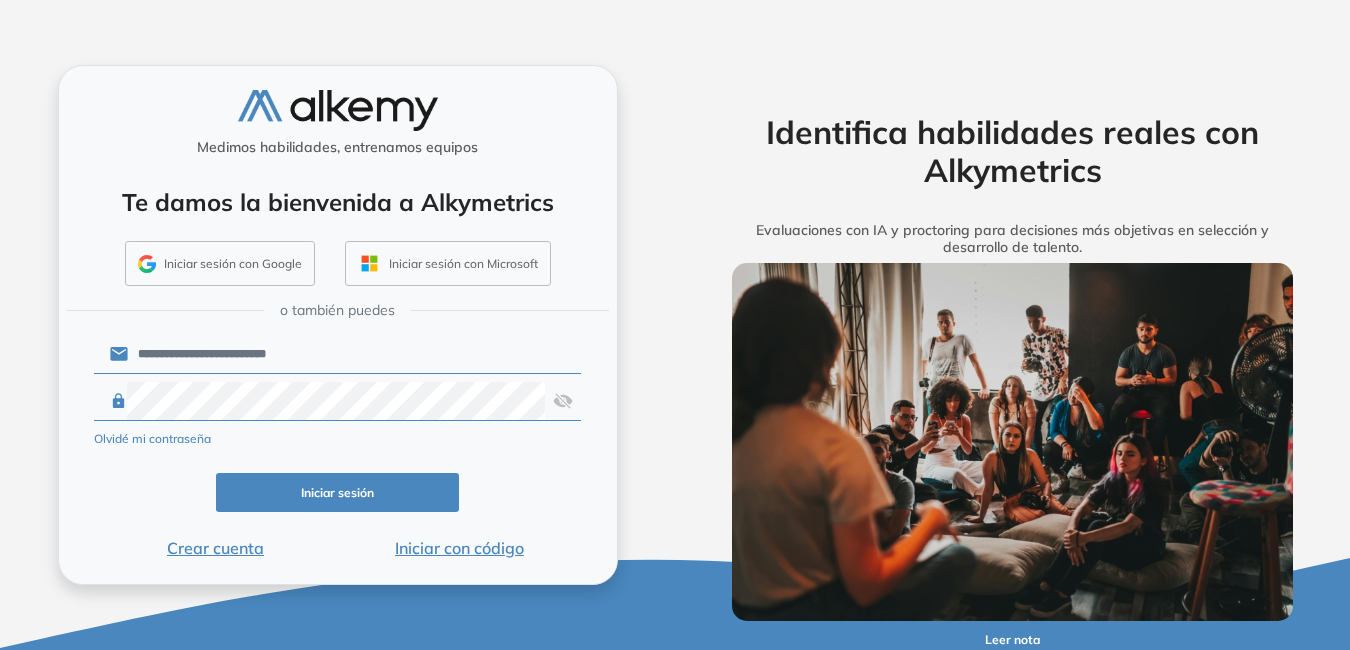click on "Iniciar sesión" at bounding box center [338, 492] 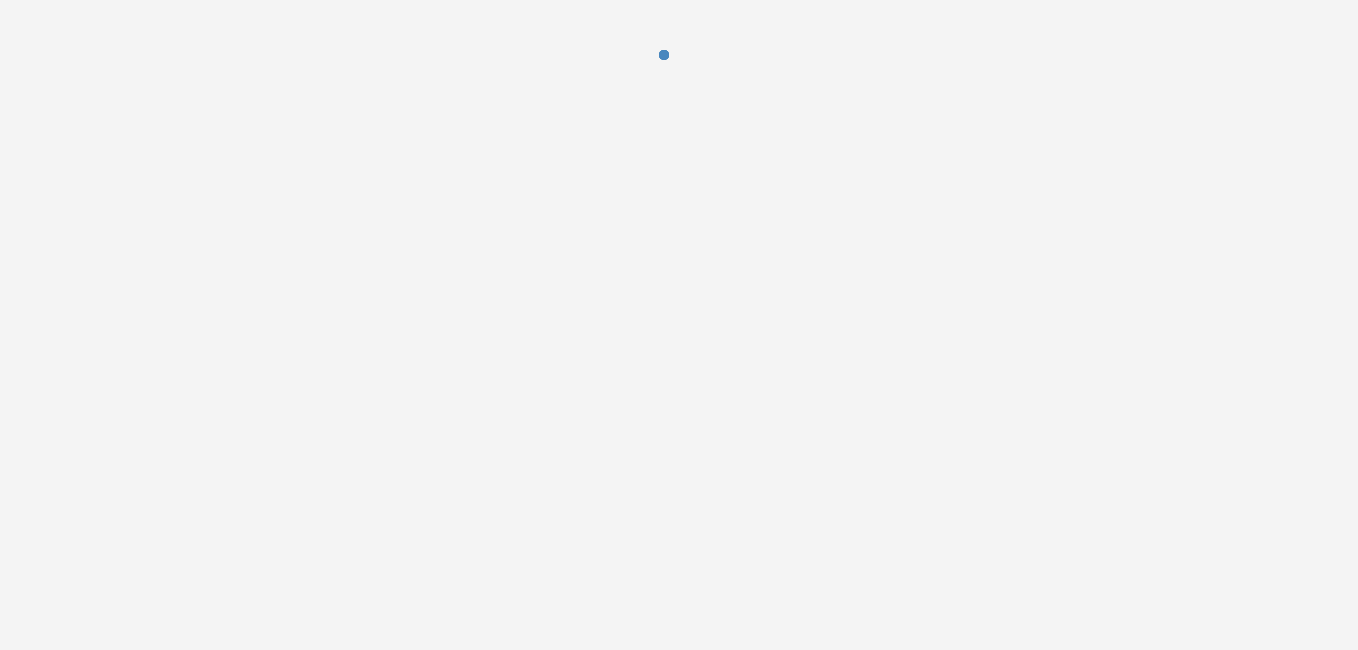scroll, scrollTop: 0, scrollLeft: 0, axis: both 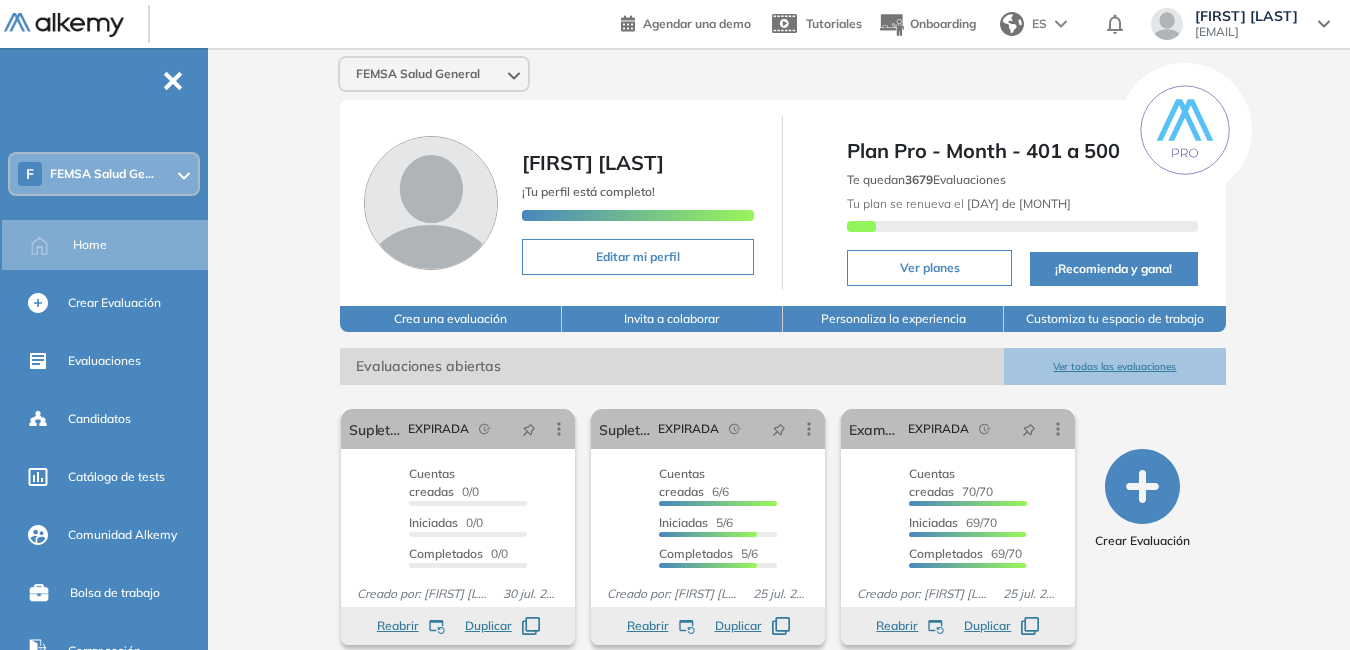 click on "Ver todas las evaluaciones" at bounding box center (1114, 366) 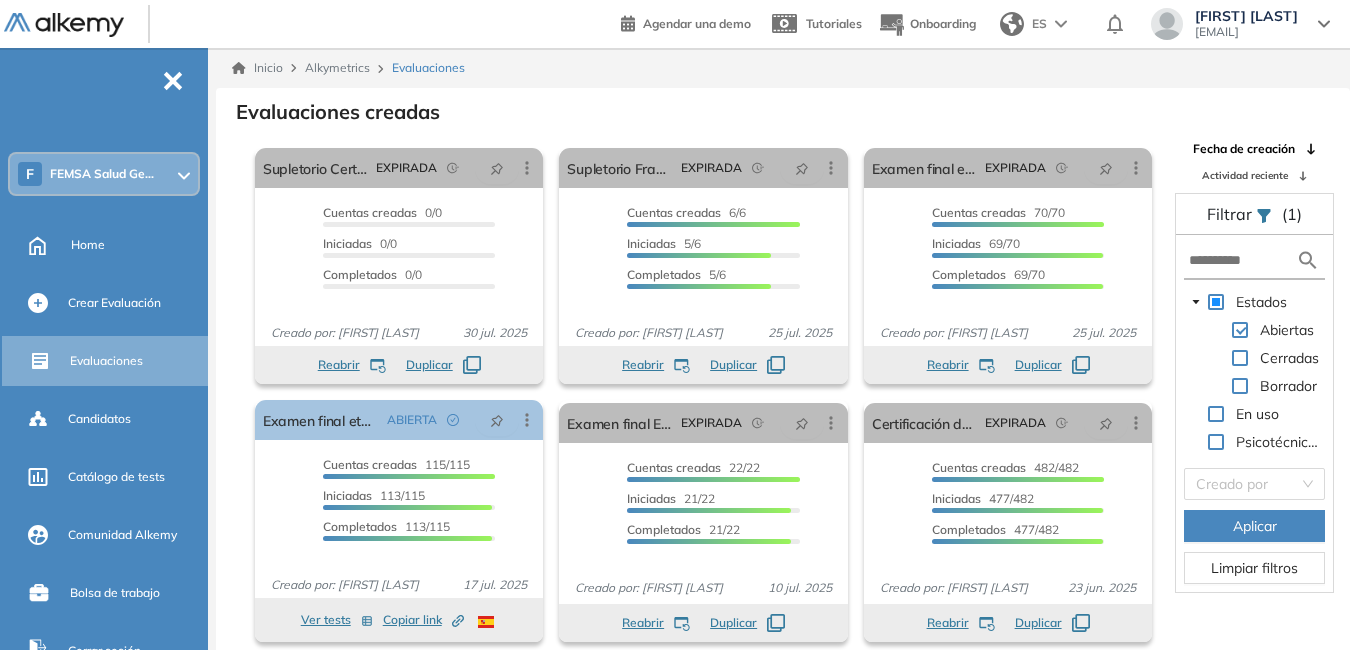 scroll, scrollTop: 48, scrollLeft: 0, axis: vertical 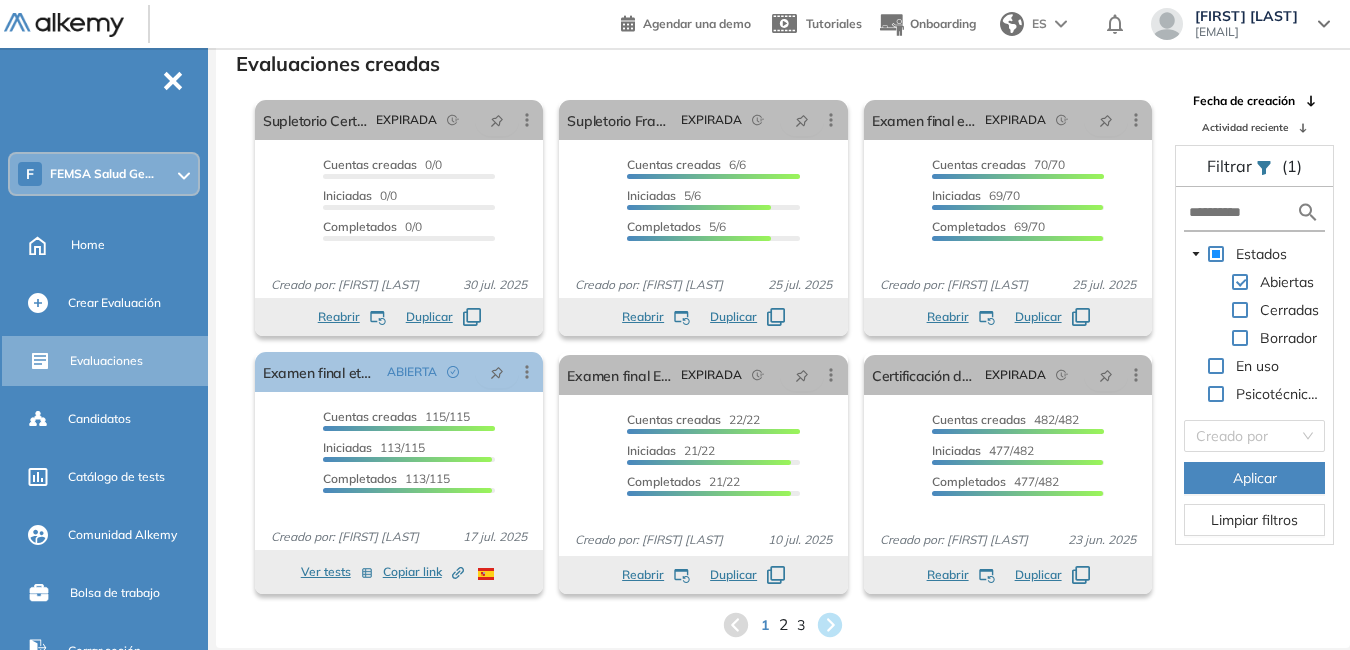 click on "2" at bounding box center [783, 624] 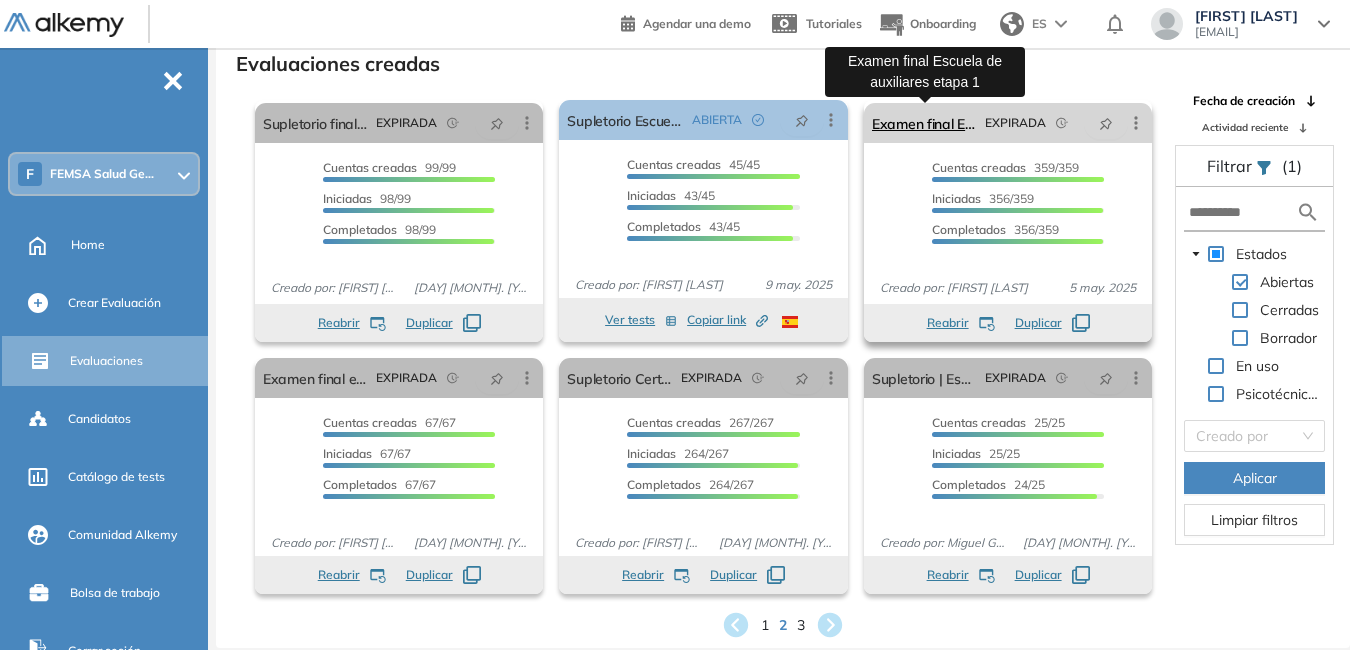 click on "Examen final Escuela de auxiliares etapa 1" at bounding box center [924, 123] 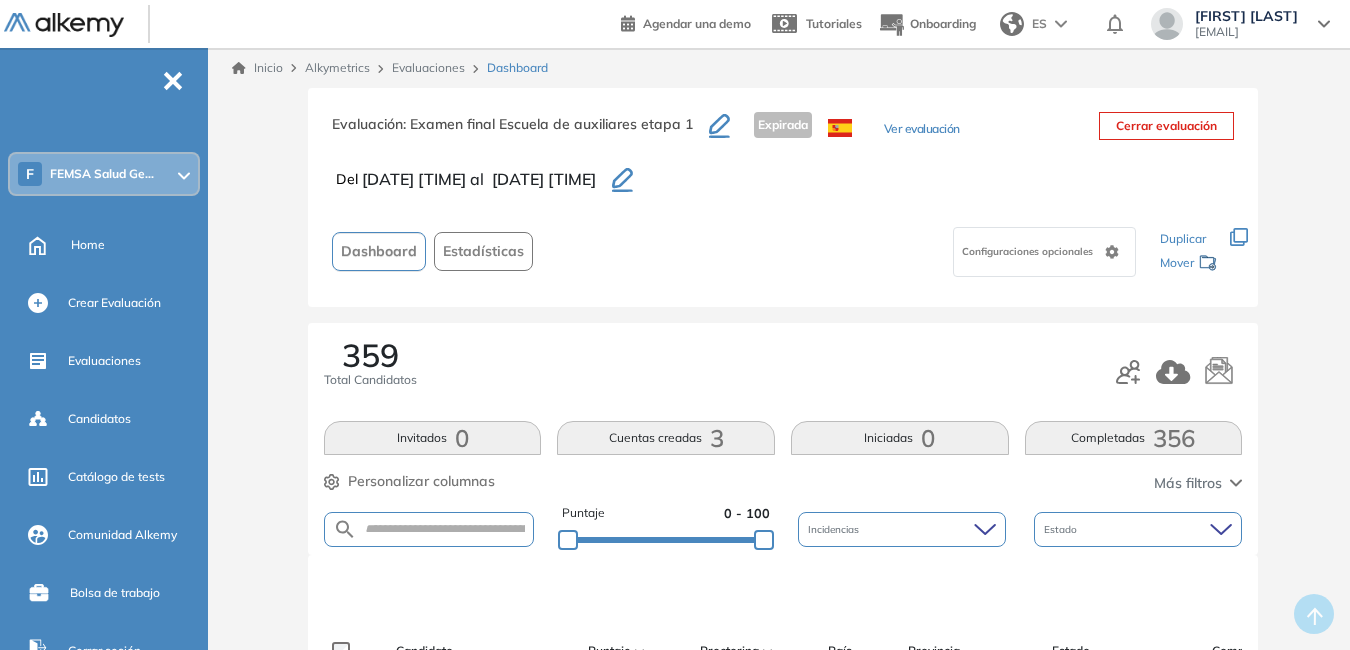 click 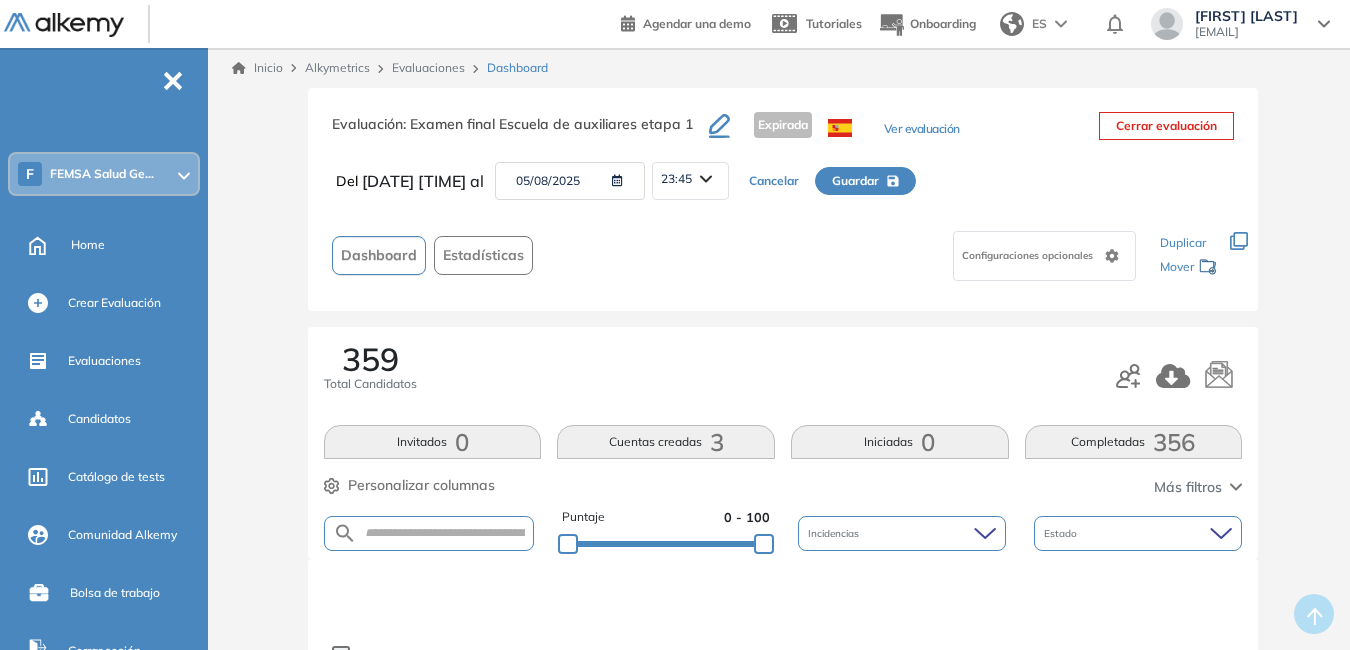 click on "05/08/2025" at bounding box center (570, 181) 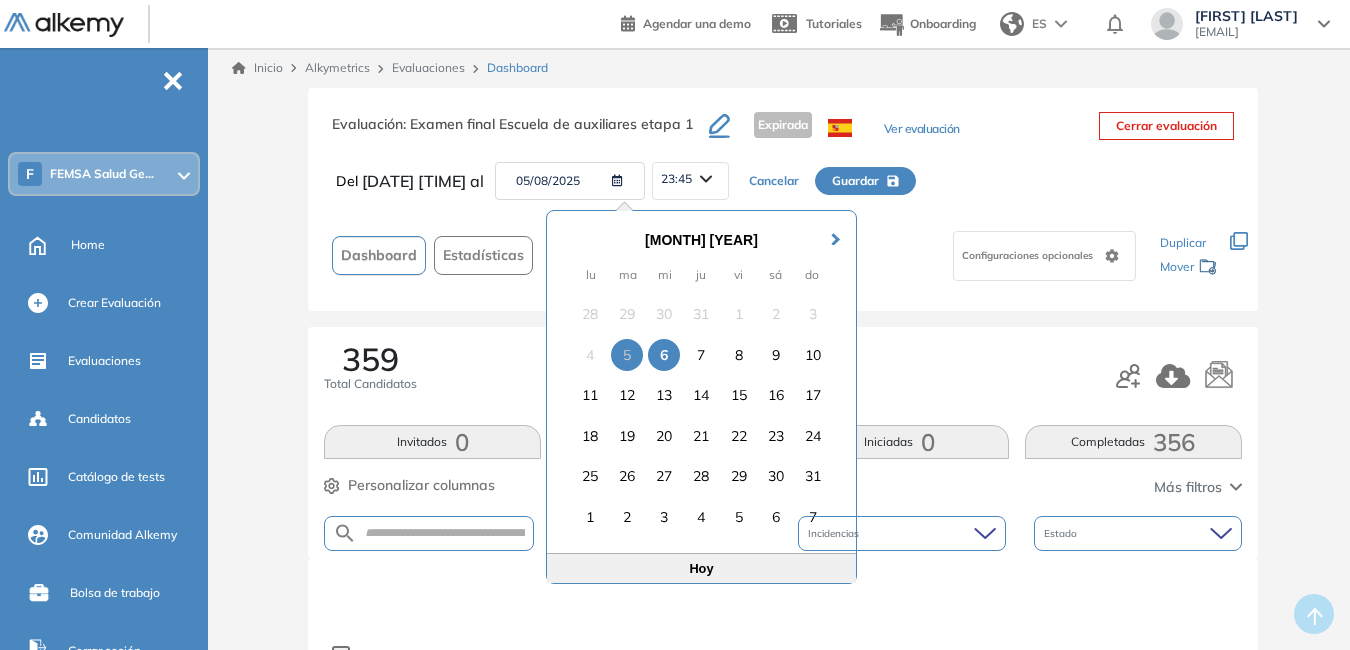 click on "6" at bounding box center (664, 355) 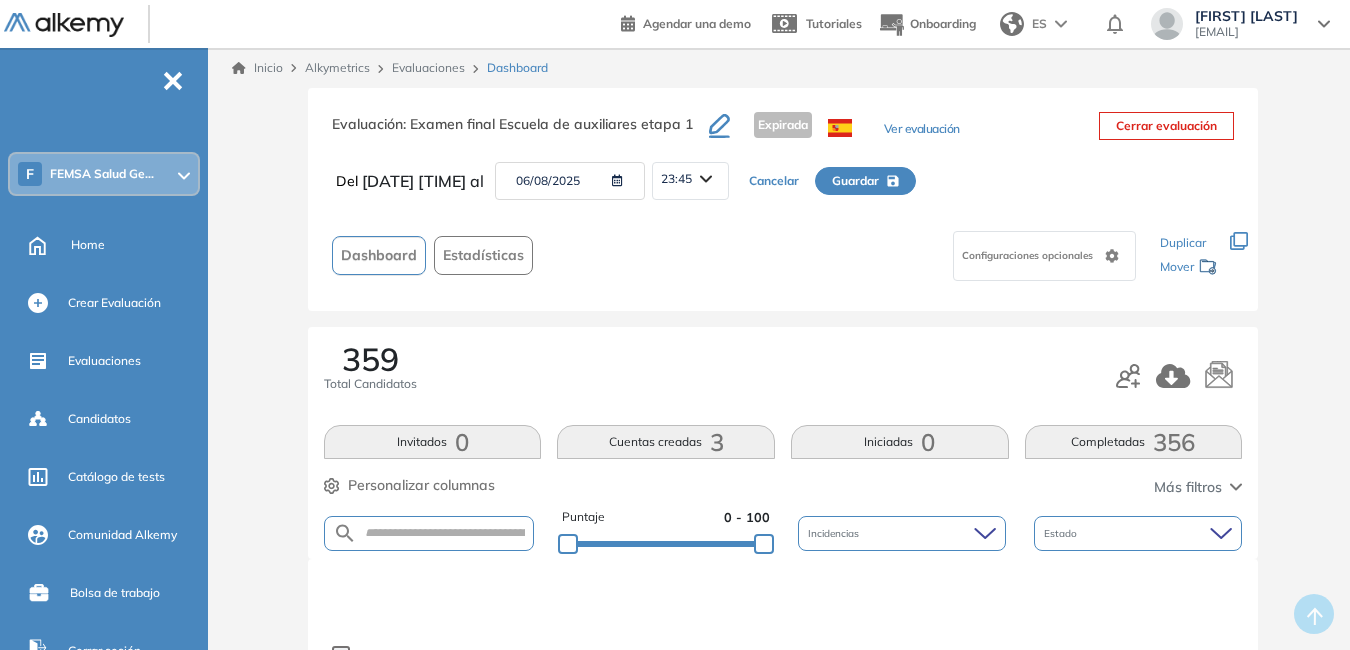 click on "Guardar" at bounding box center (855, 181) 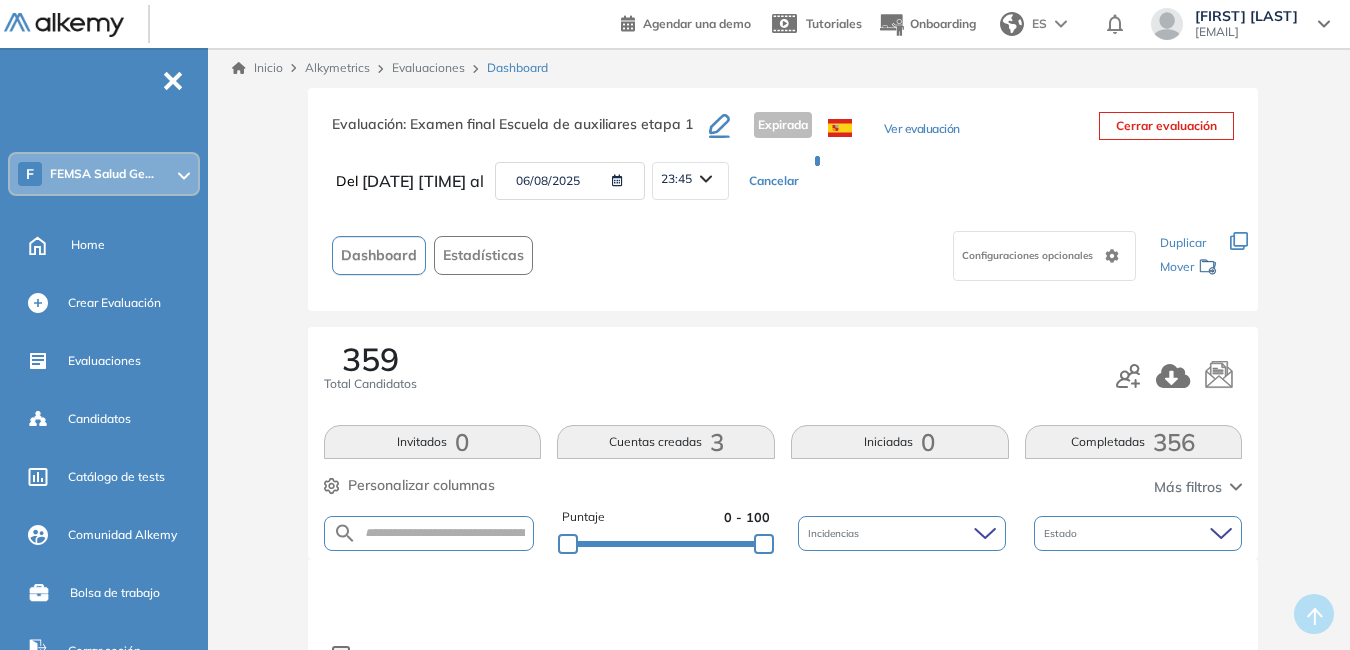 type on "**********" 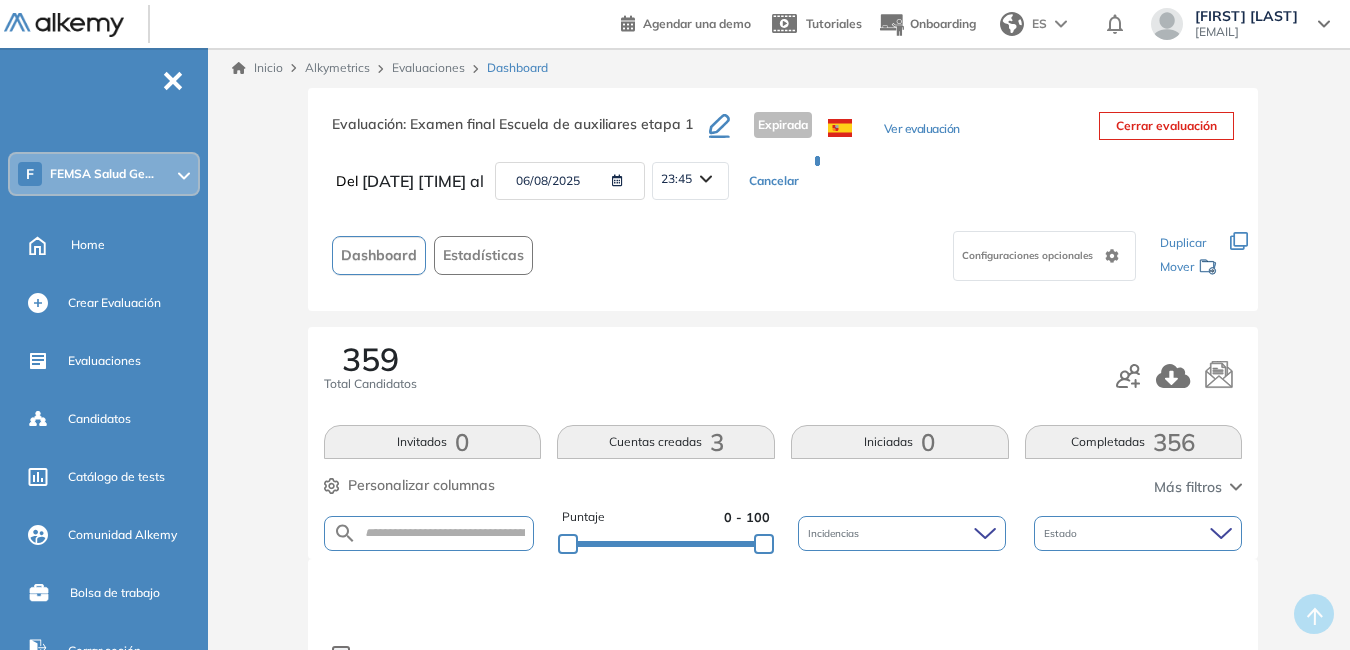 type on "**********" 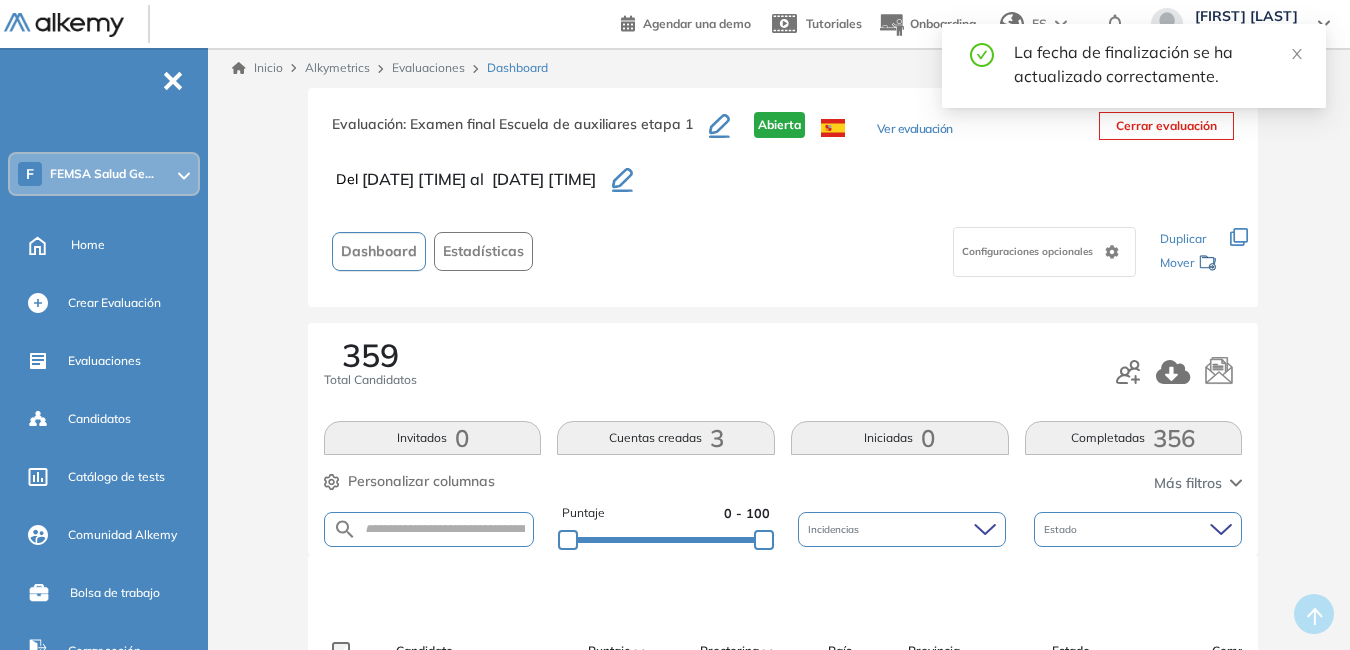 click on "Evaluaciones" at bounding box center (428, 67) 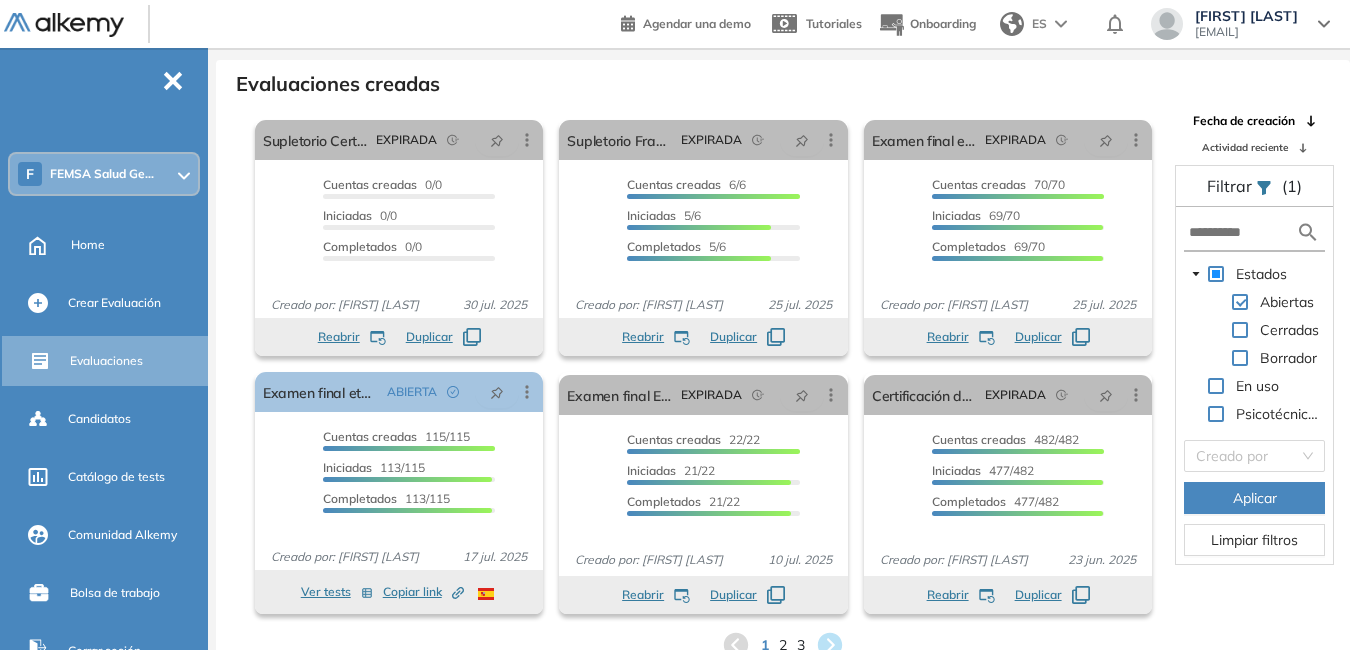 scroll, scrollTop: 48, scrollLeft: 0, axis: vertical 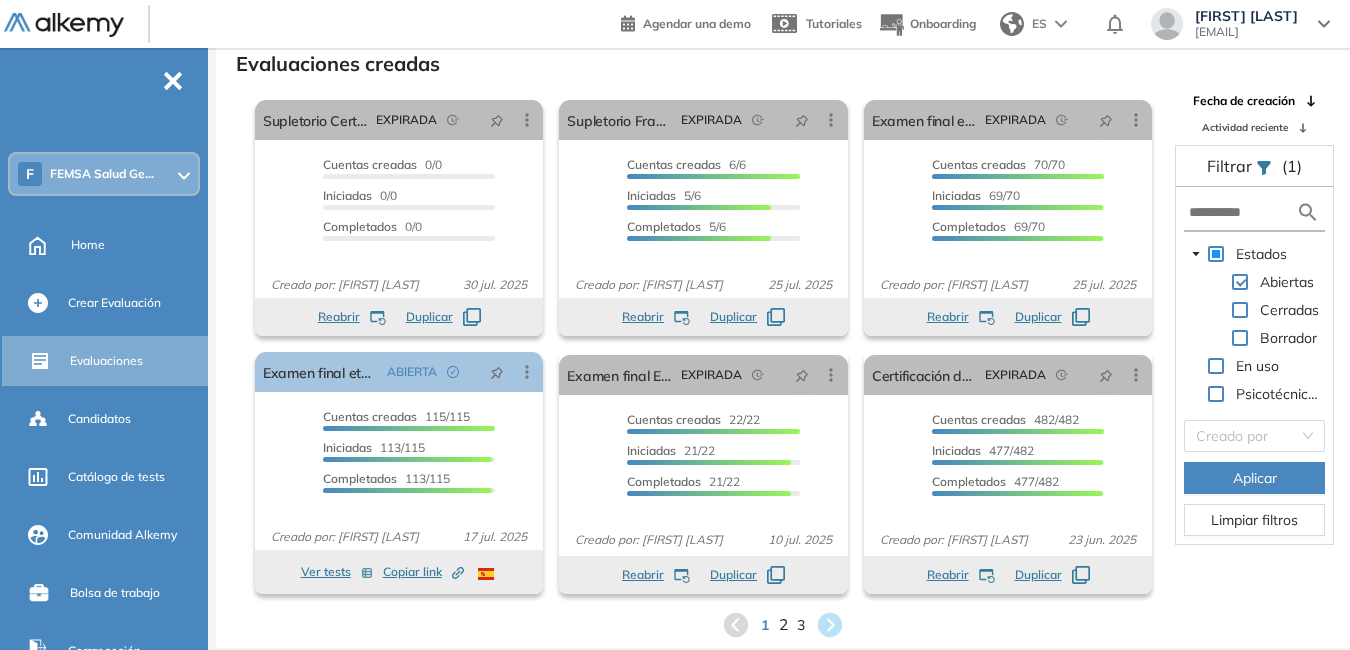 click on "2" at bounding box center (783, 624) 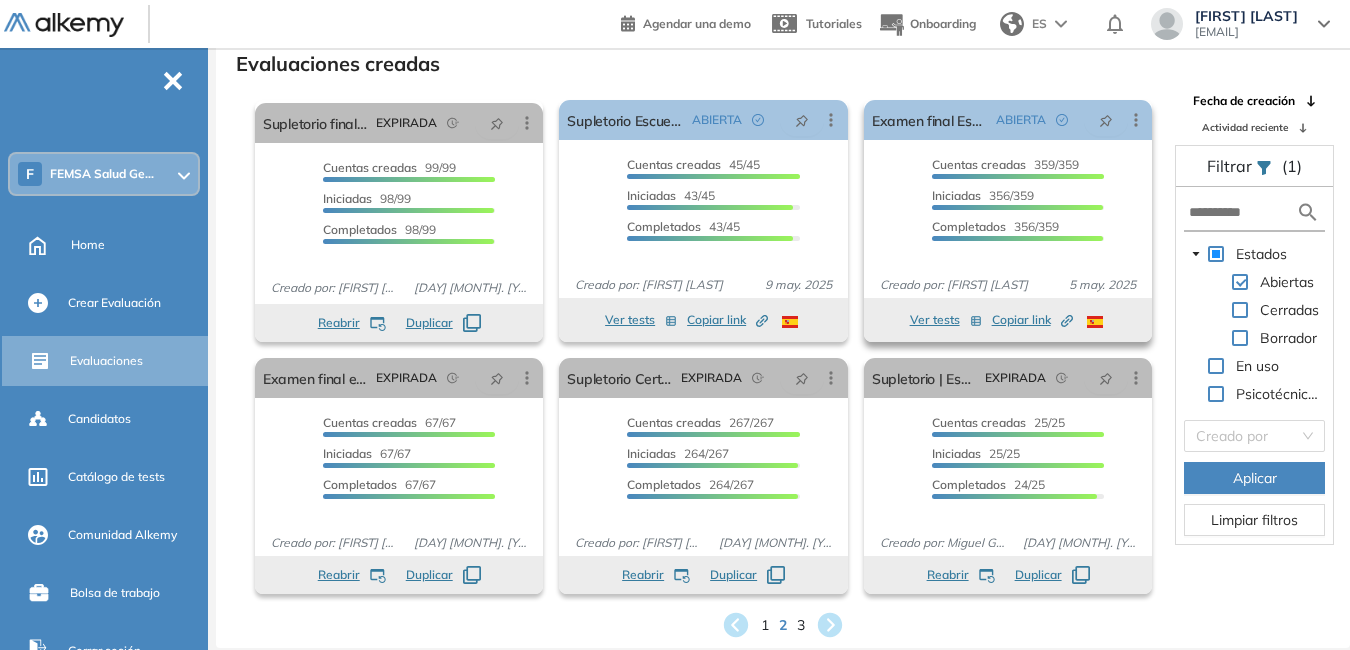 click on "Copiar link Created by potrace 1.16, written by Peter Selinger 2001-2019" at bounding box center [1032, 320] 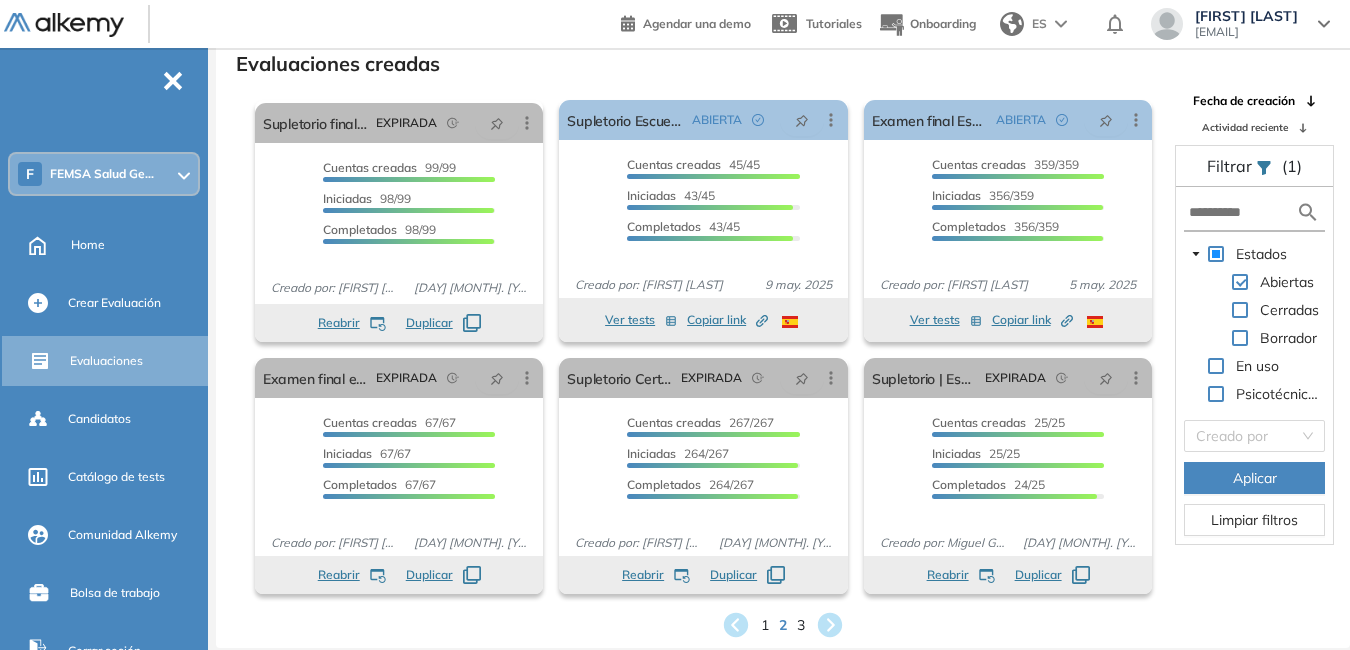 click on "[EMAIL]" at bounding box center (1246, 32) 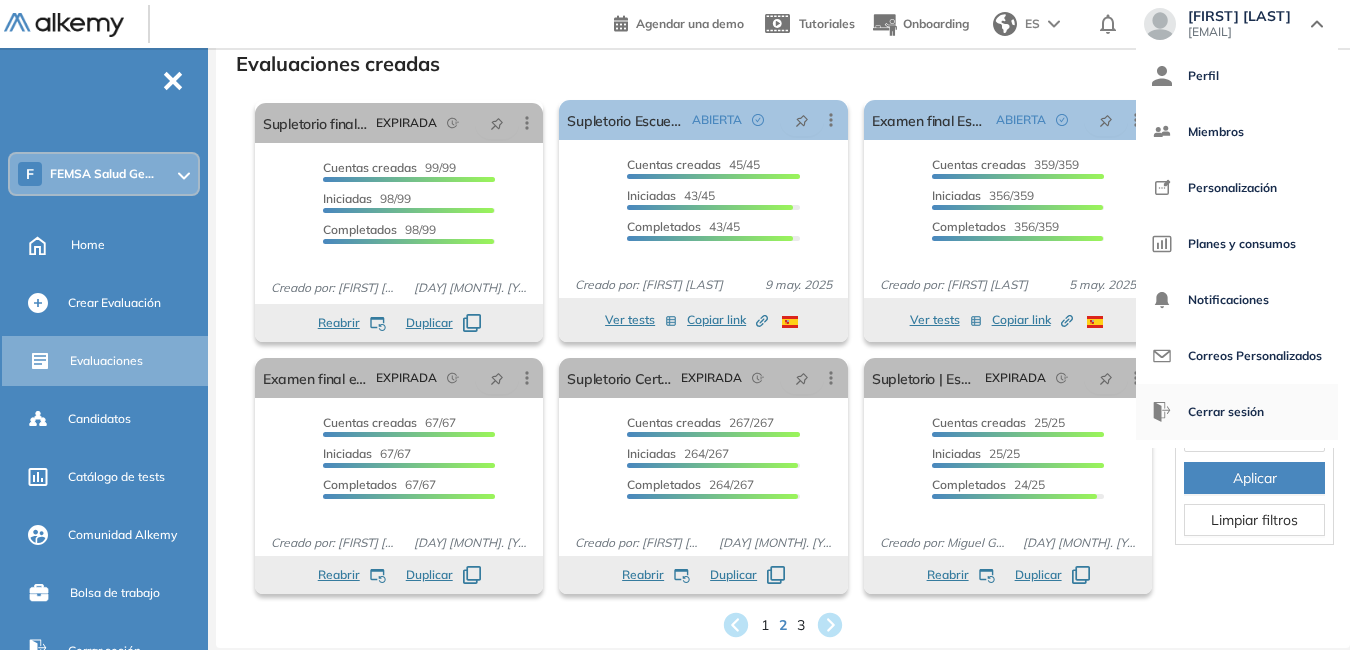 click on "Cerrar sesión" at bounding box center [1226, 412] 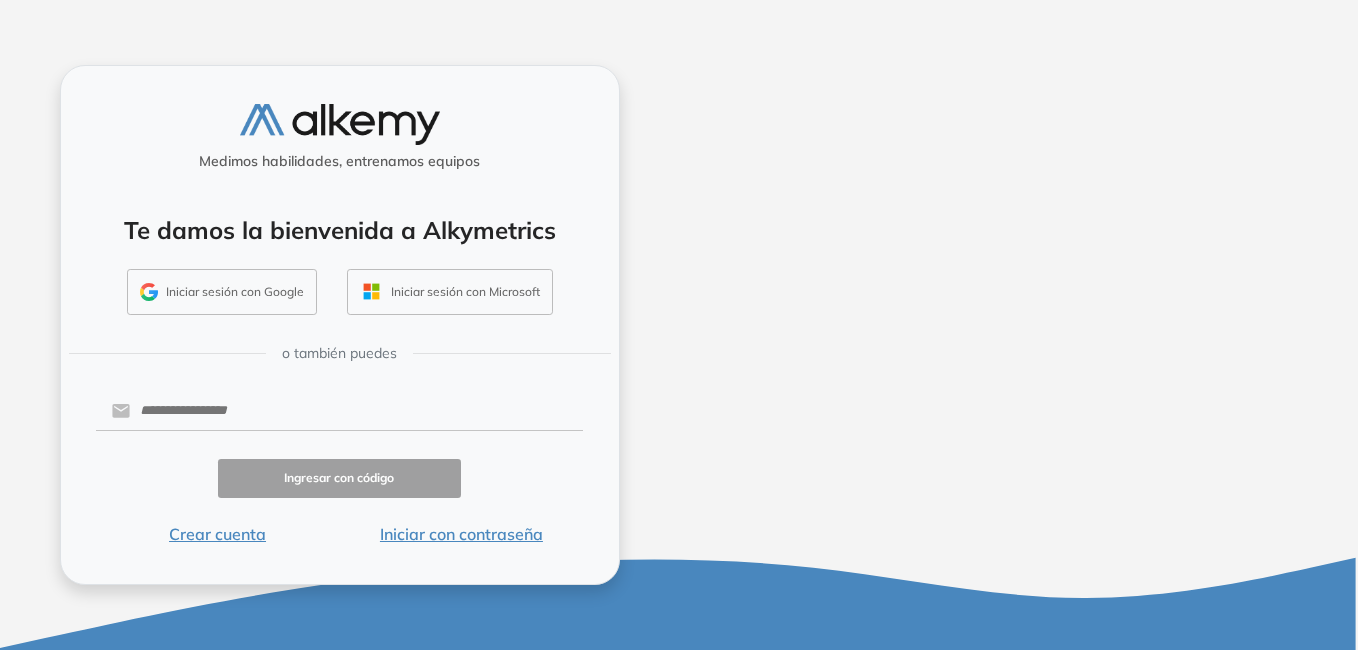 scroll, scrollTop: 0, scrollLeft: 0, axis: both 